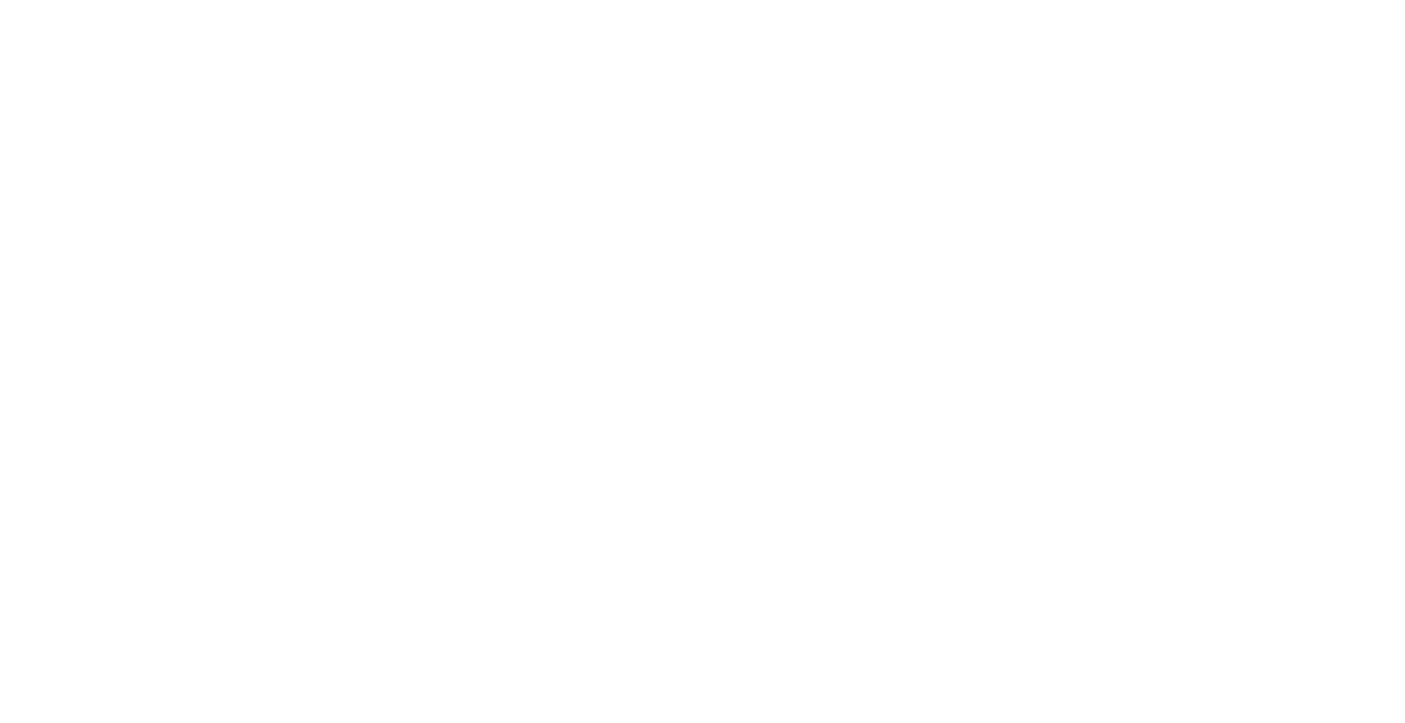 scroll, scrollTop: 0, scrollLeft: 0, axis: both 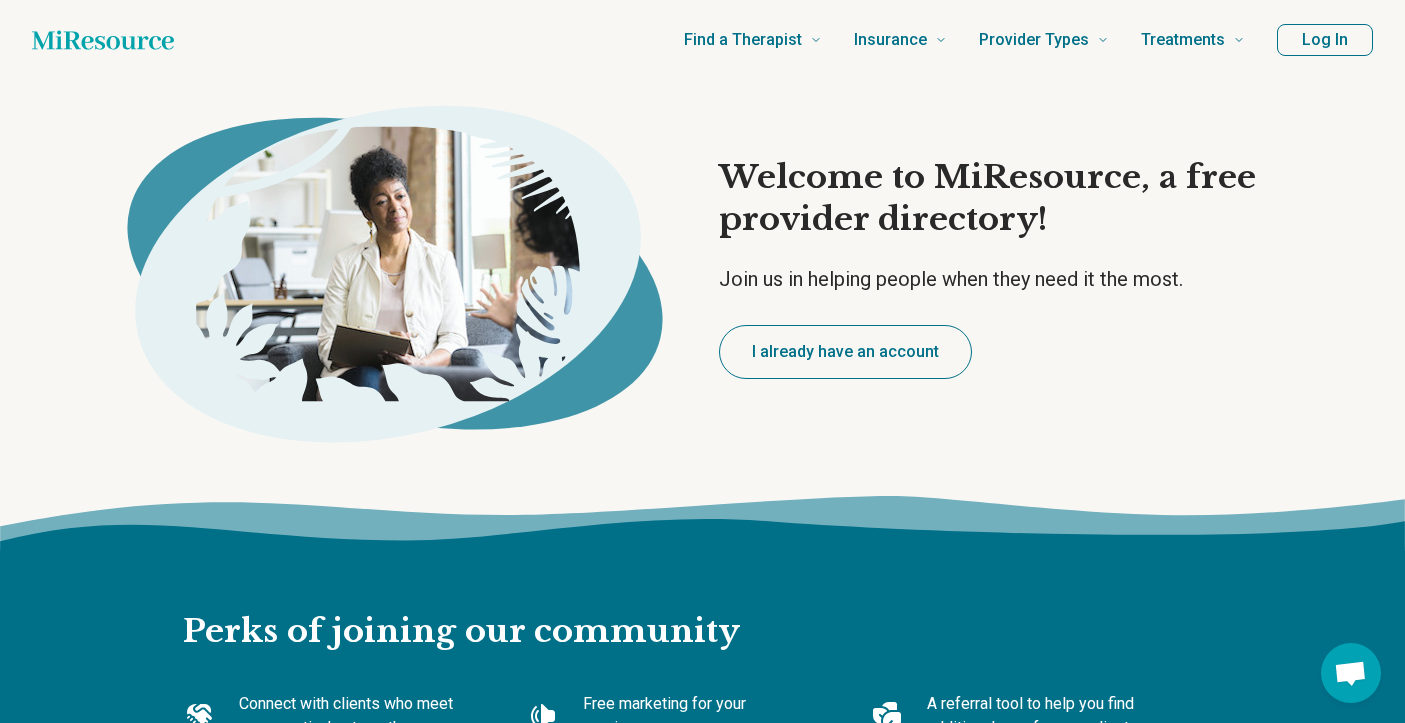 click on "Log In" at bounding box center [1325, 40] 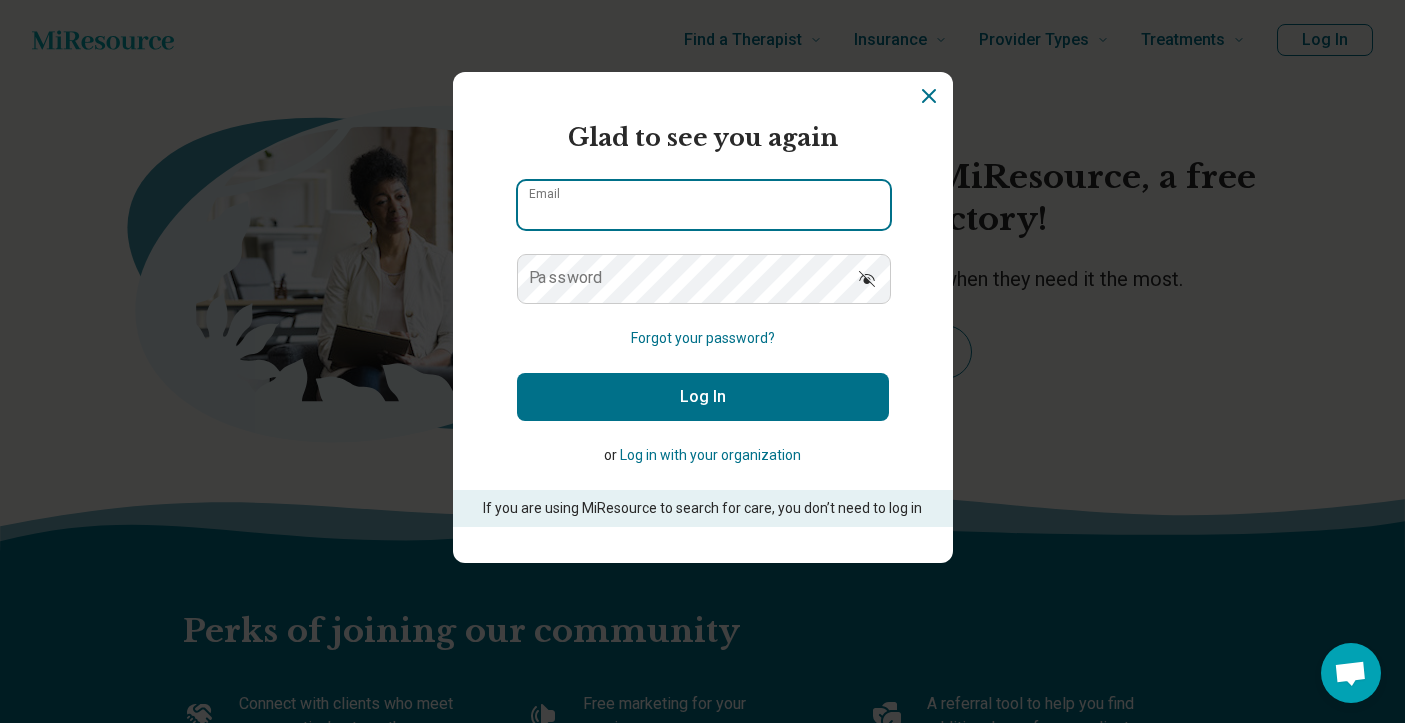 type on "**********" 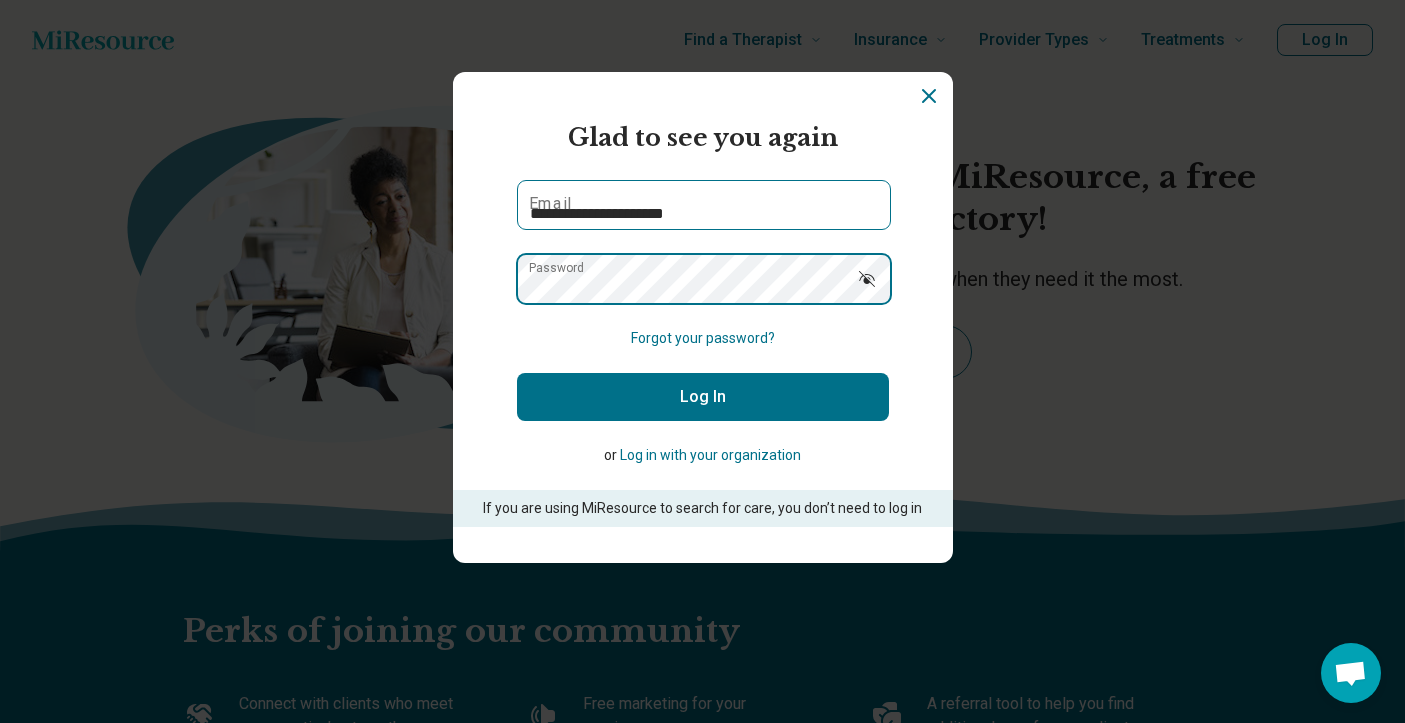 click on "Log In" at bounding box center [703, 397] 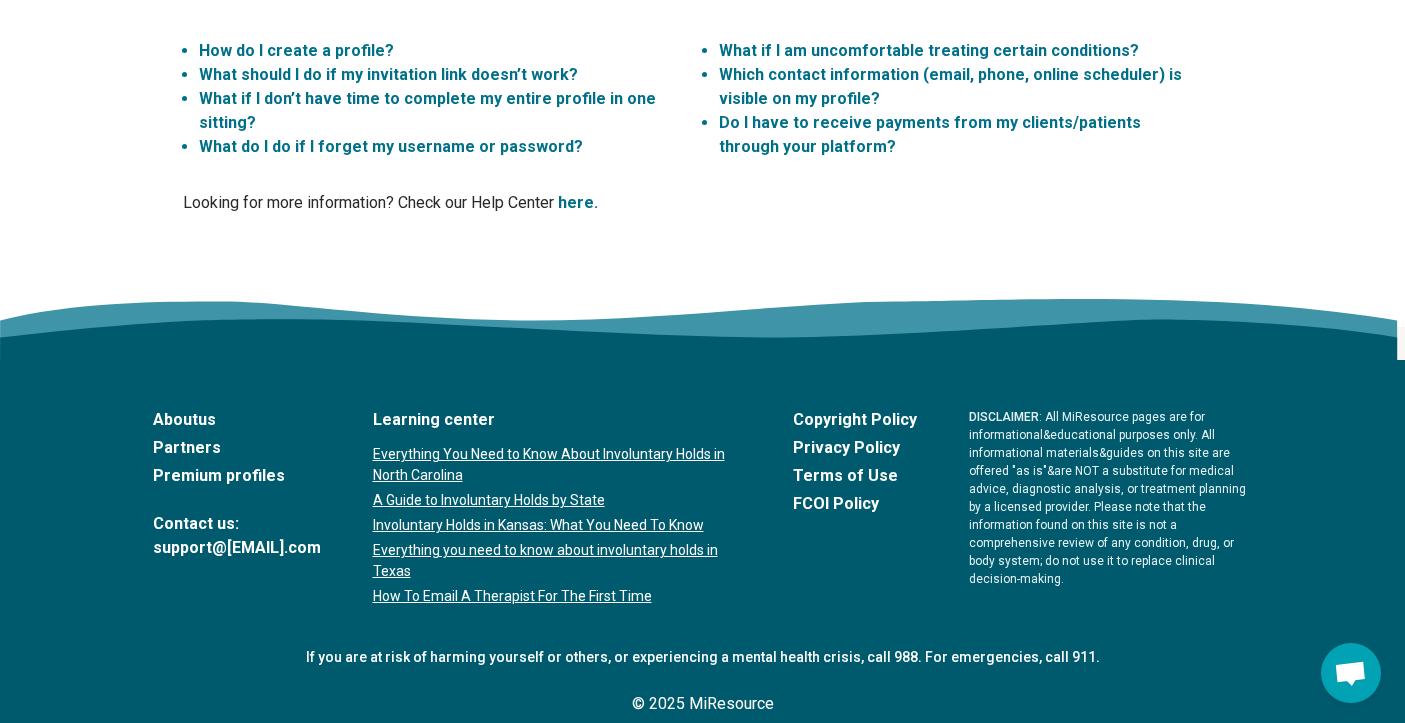 scroll, scrollTop: 0, scrollLeft: 0, axis: both 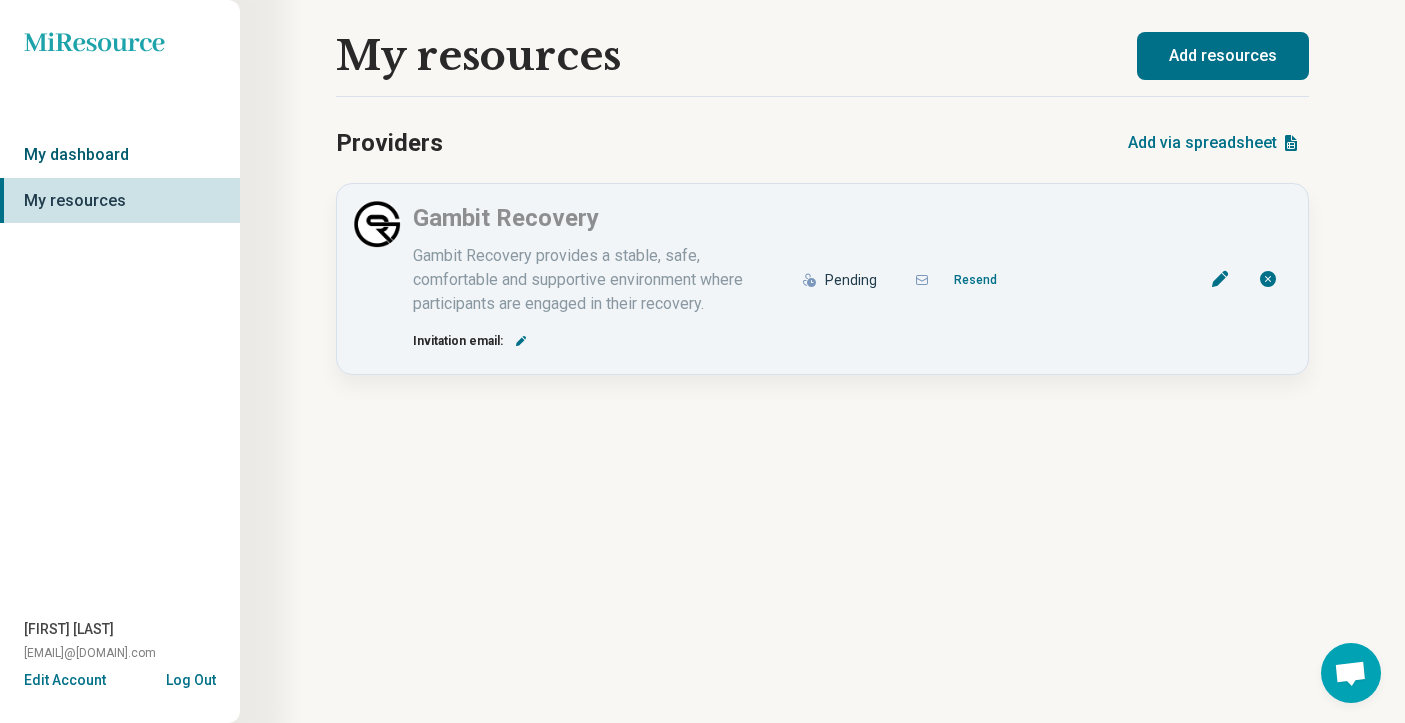 click on "My dashboard" at bounding box center [120, 155] 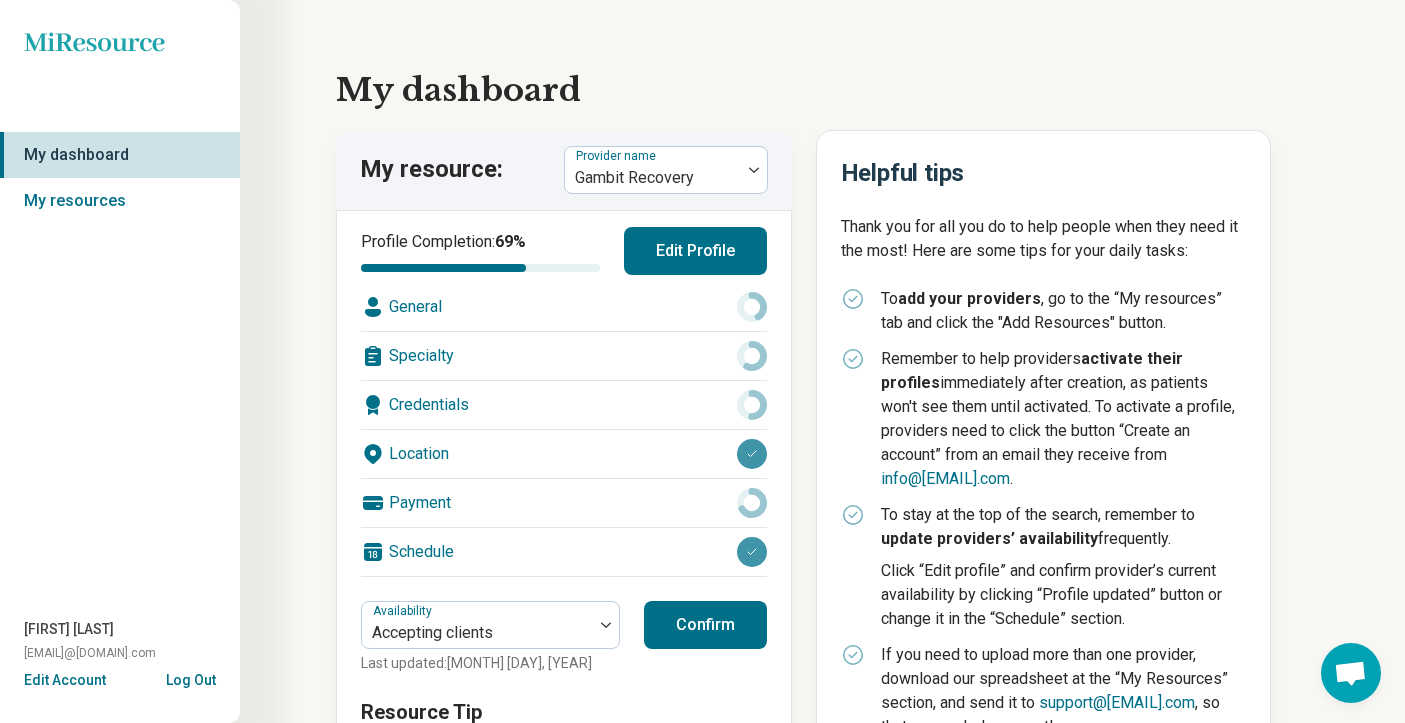 scroll, scrollTop: 0, scrollLeft: 0, axis: both 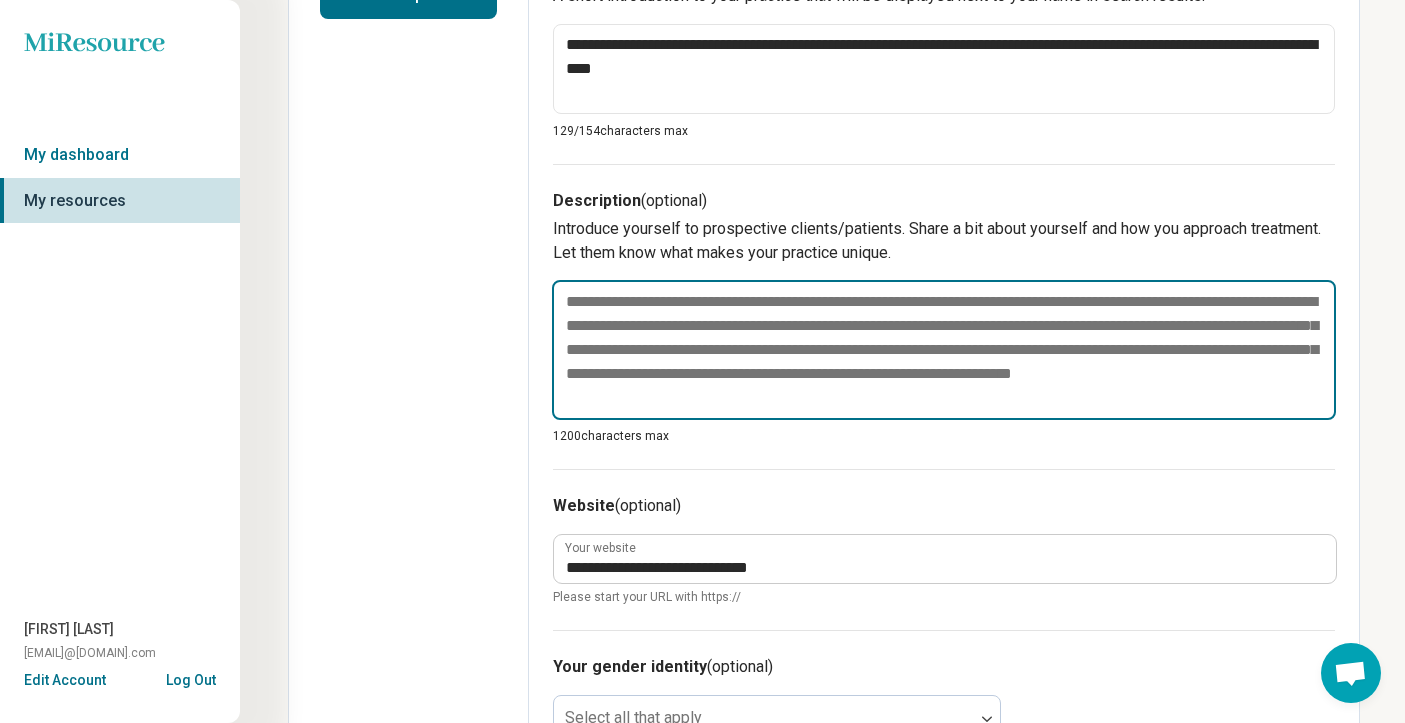 click at bounding box center [944, 350] 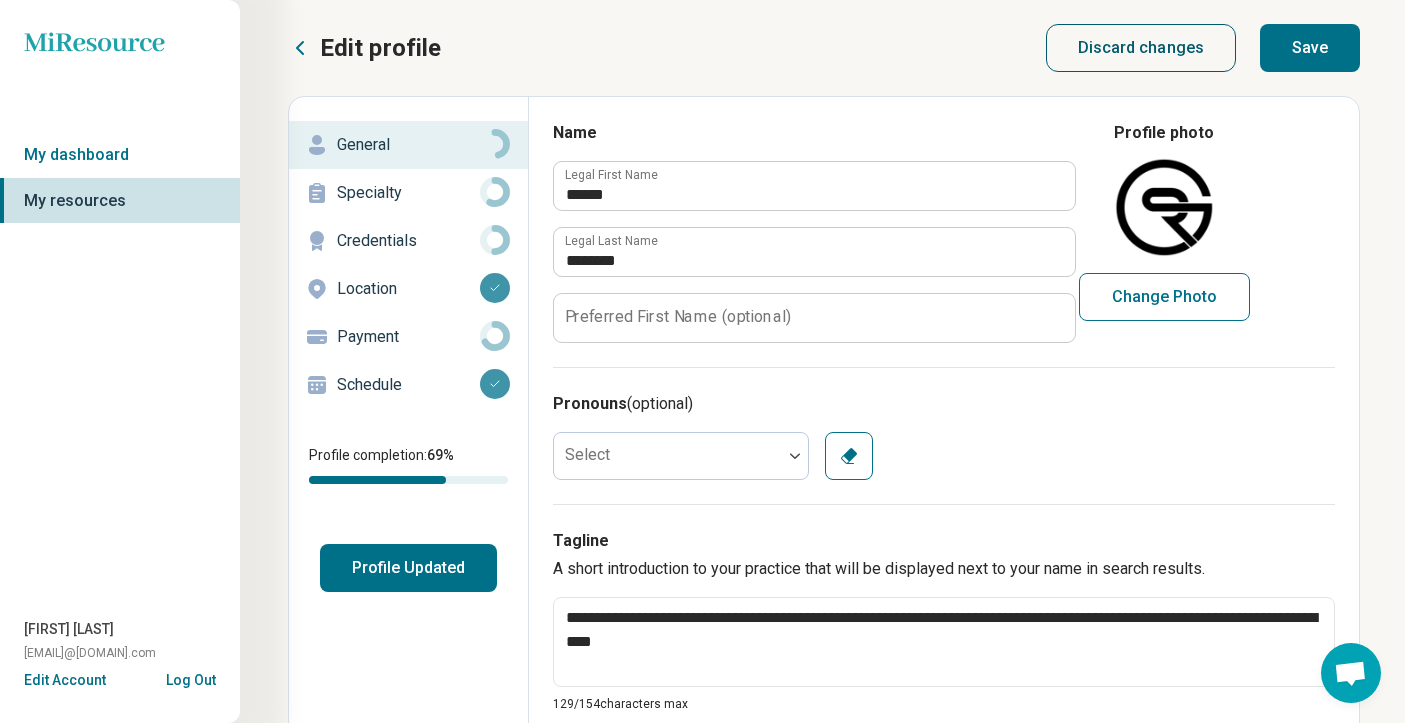 scroll, scrollTop: 0, scrollLeft: 0, axis: both 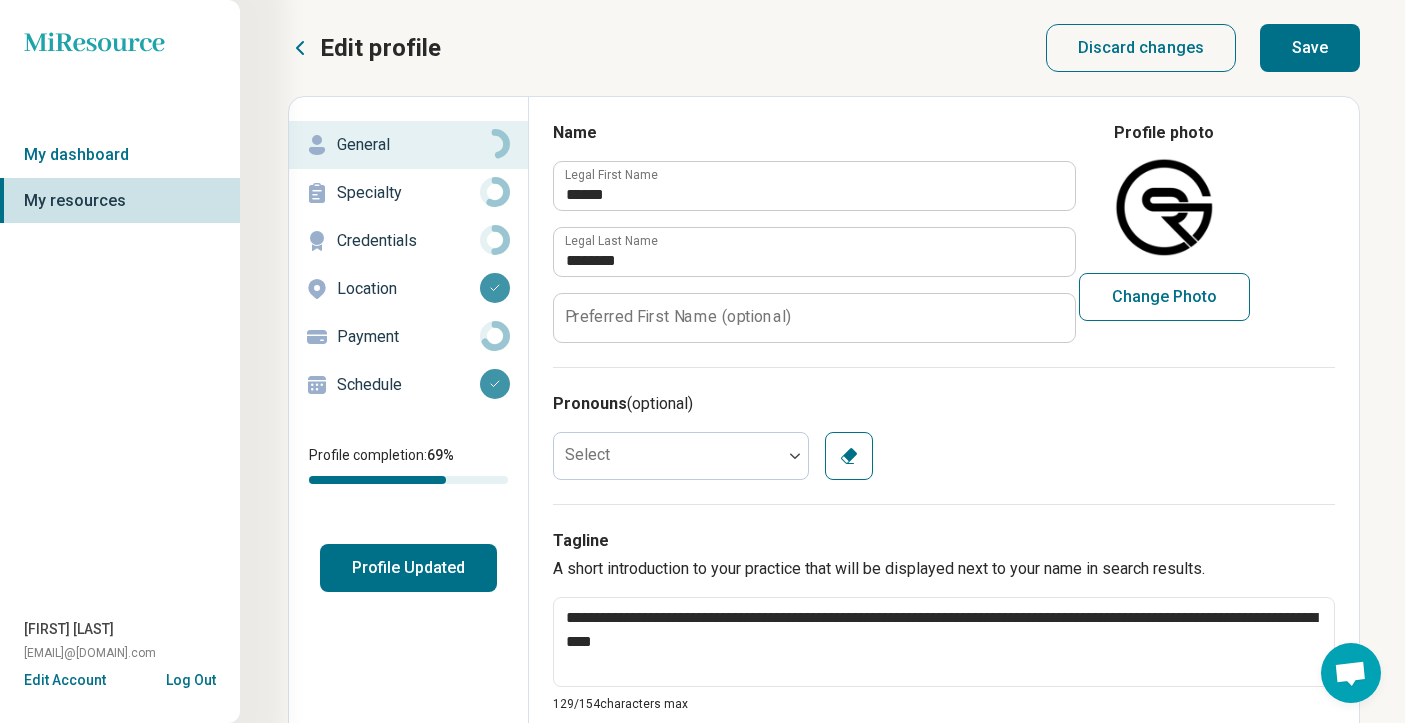 type on "**********" 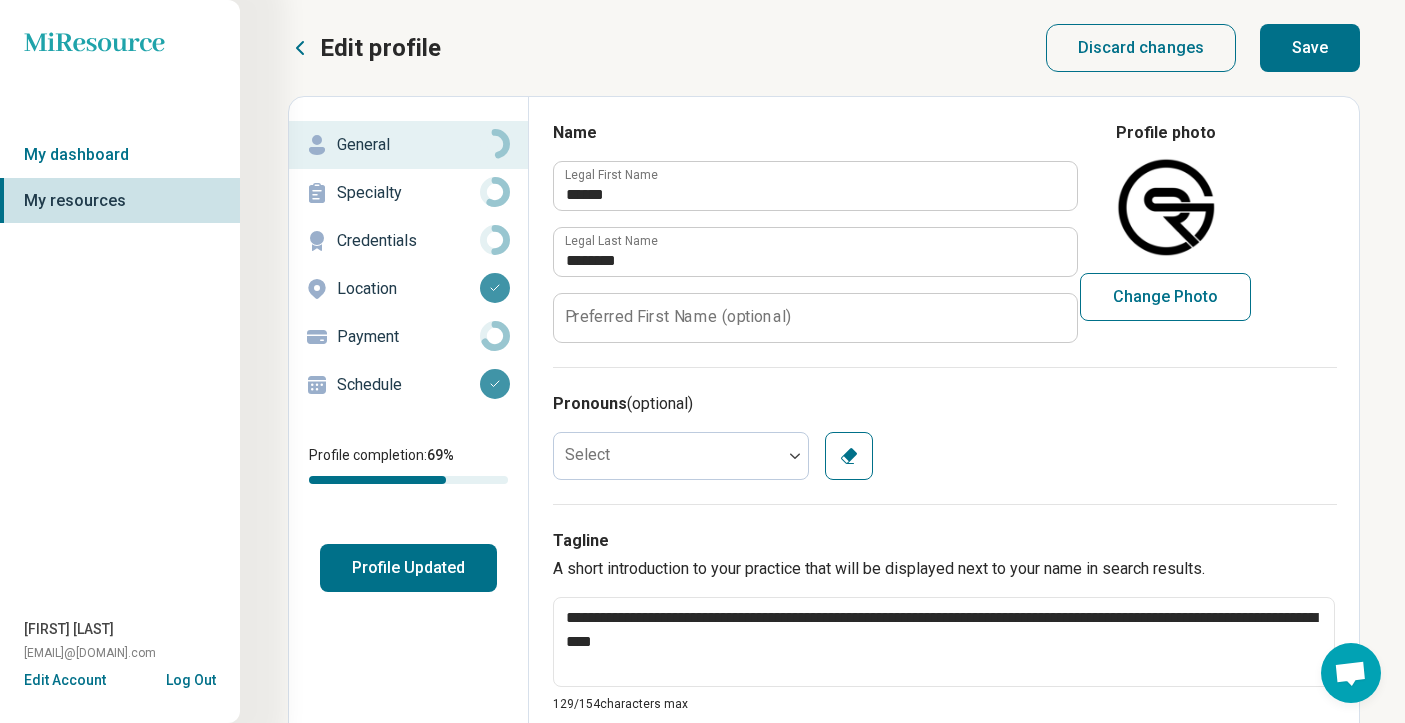 click on "Save" at bounding box center (1310, 48) 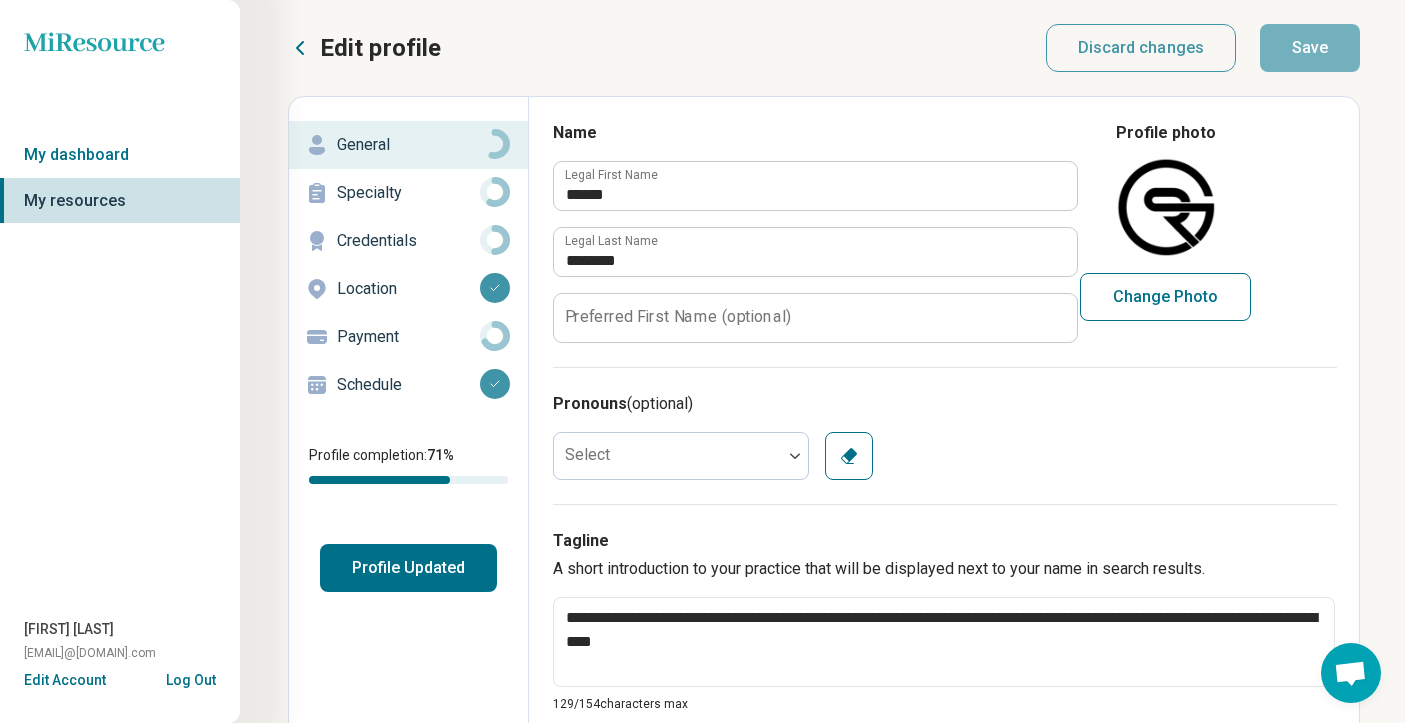 click on "General" at bounding box center [408, 145] 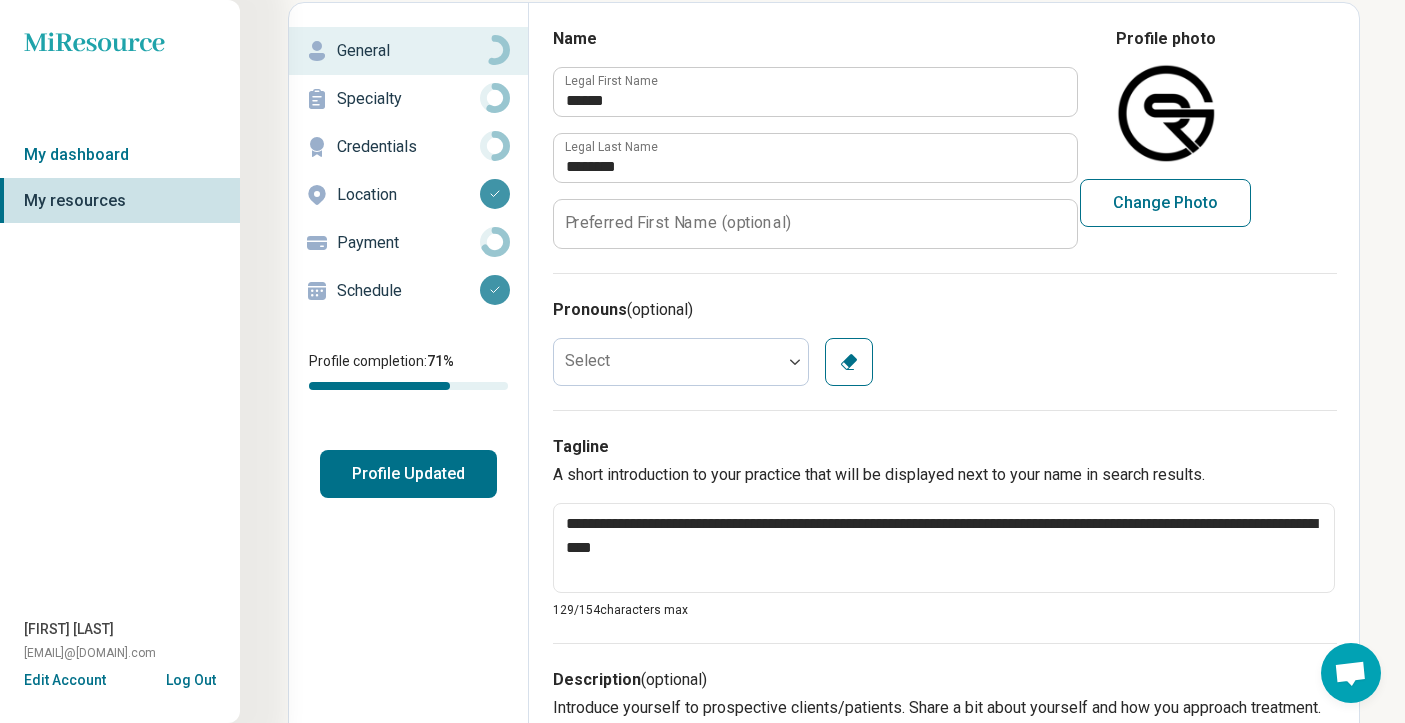 scroll, scrollTop: 107, scrollLeft: 0, axis: vertical 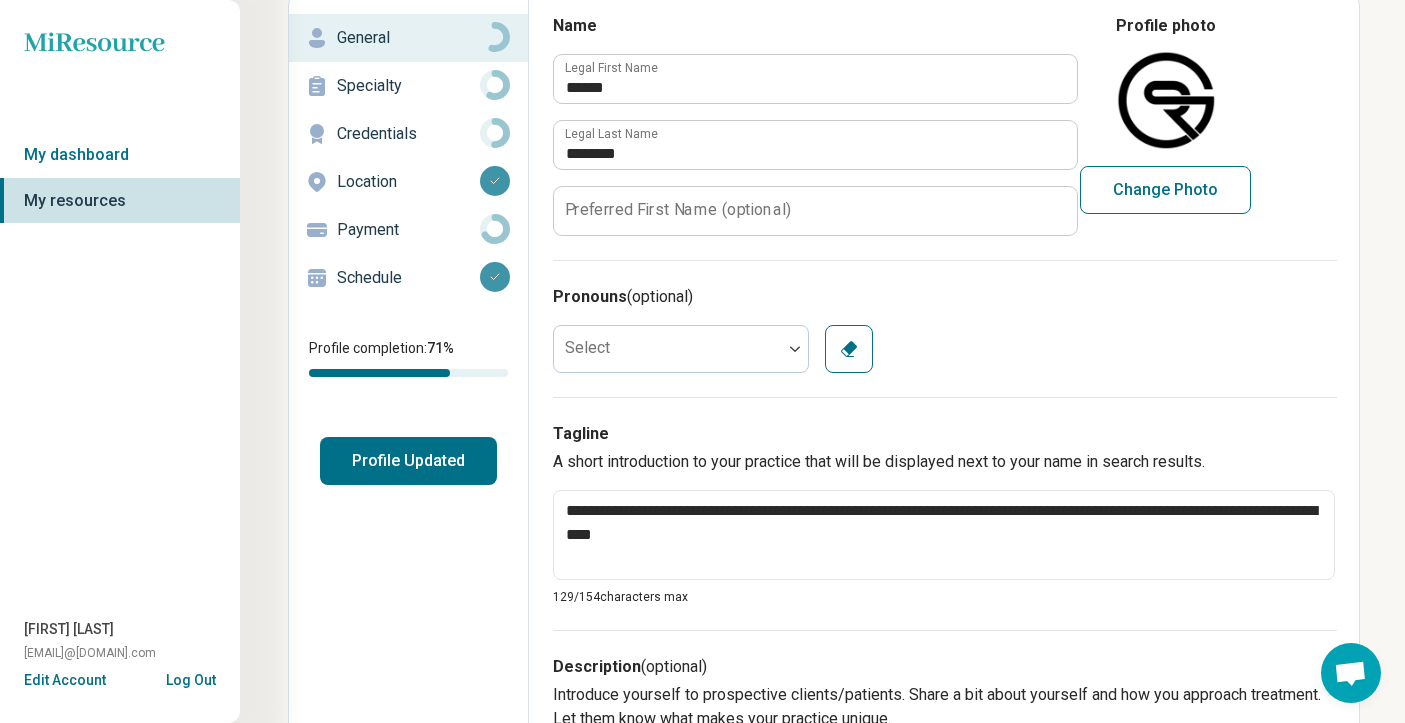 click on "Credentials" at bounding box center (408, 134) 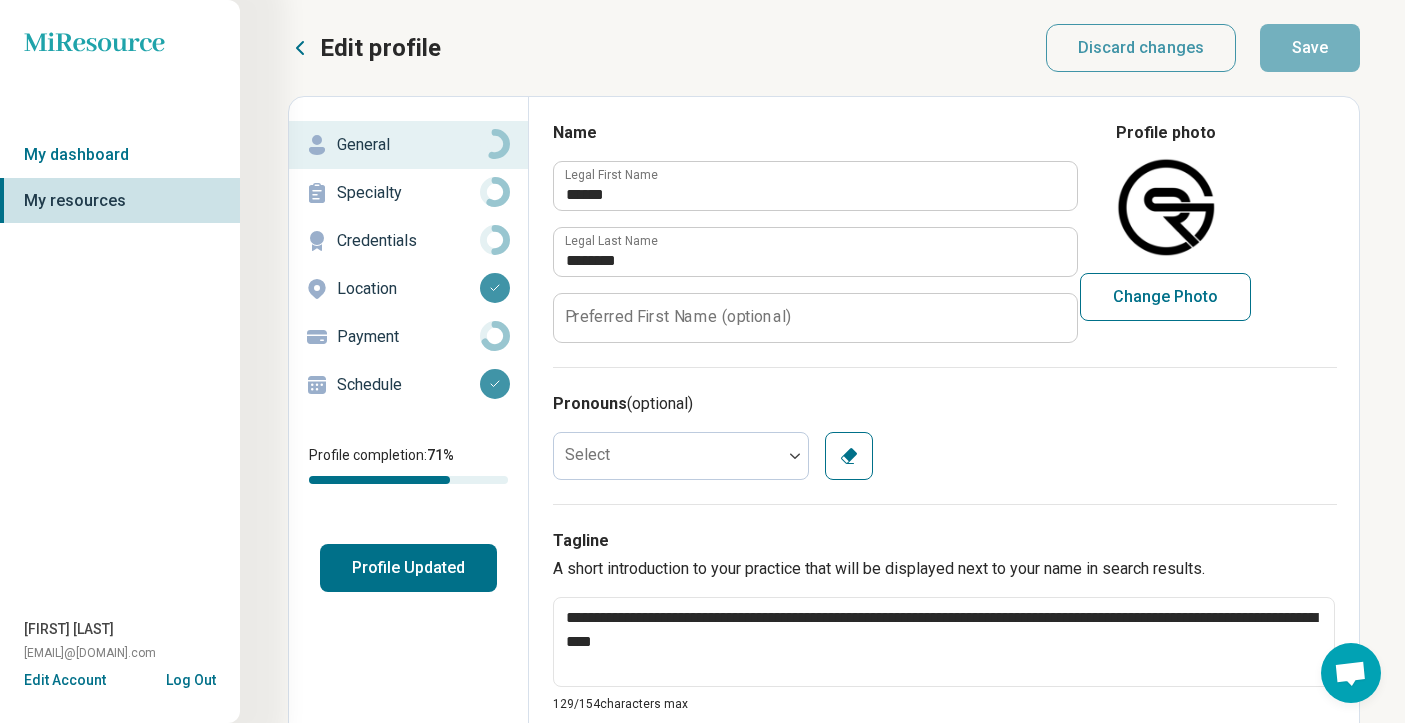 scroll, scrollTop: -1, scrollLeft: 0, axis: vertical 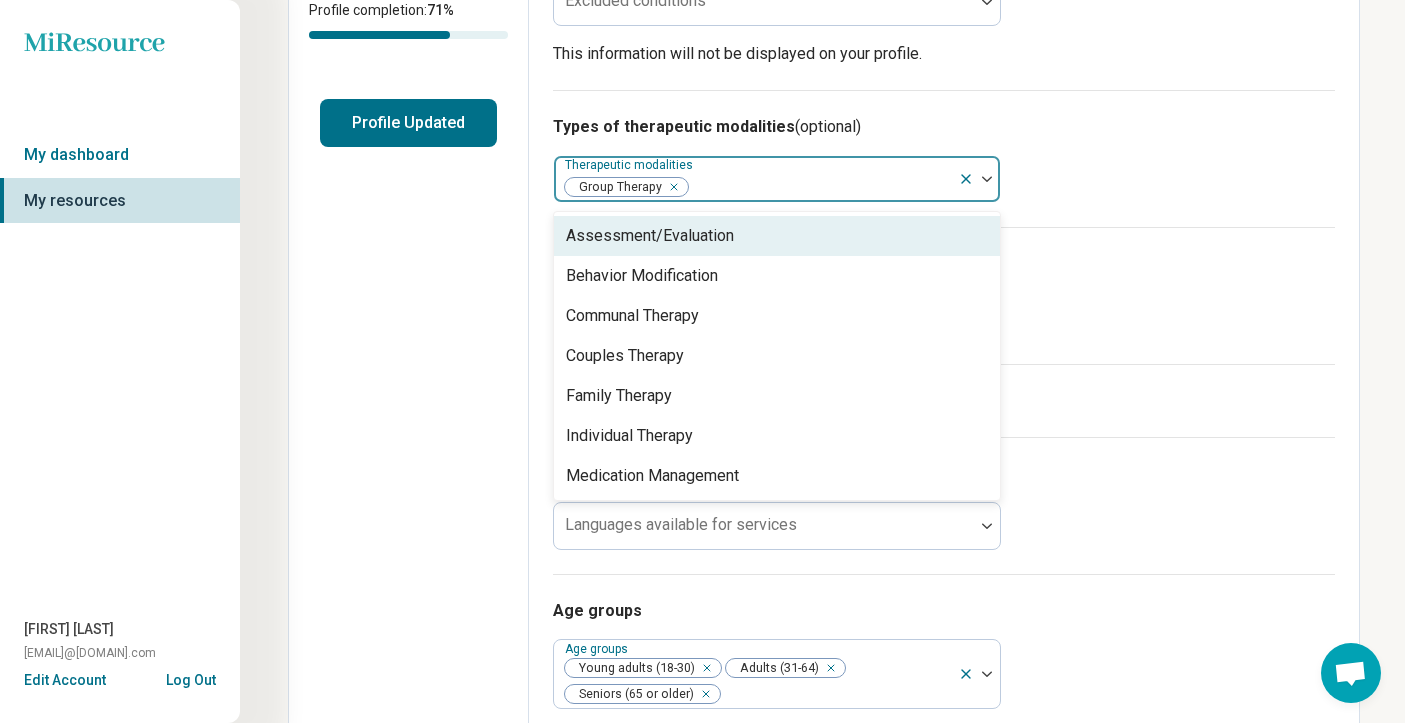 click at bounding box center (820, 187) 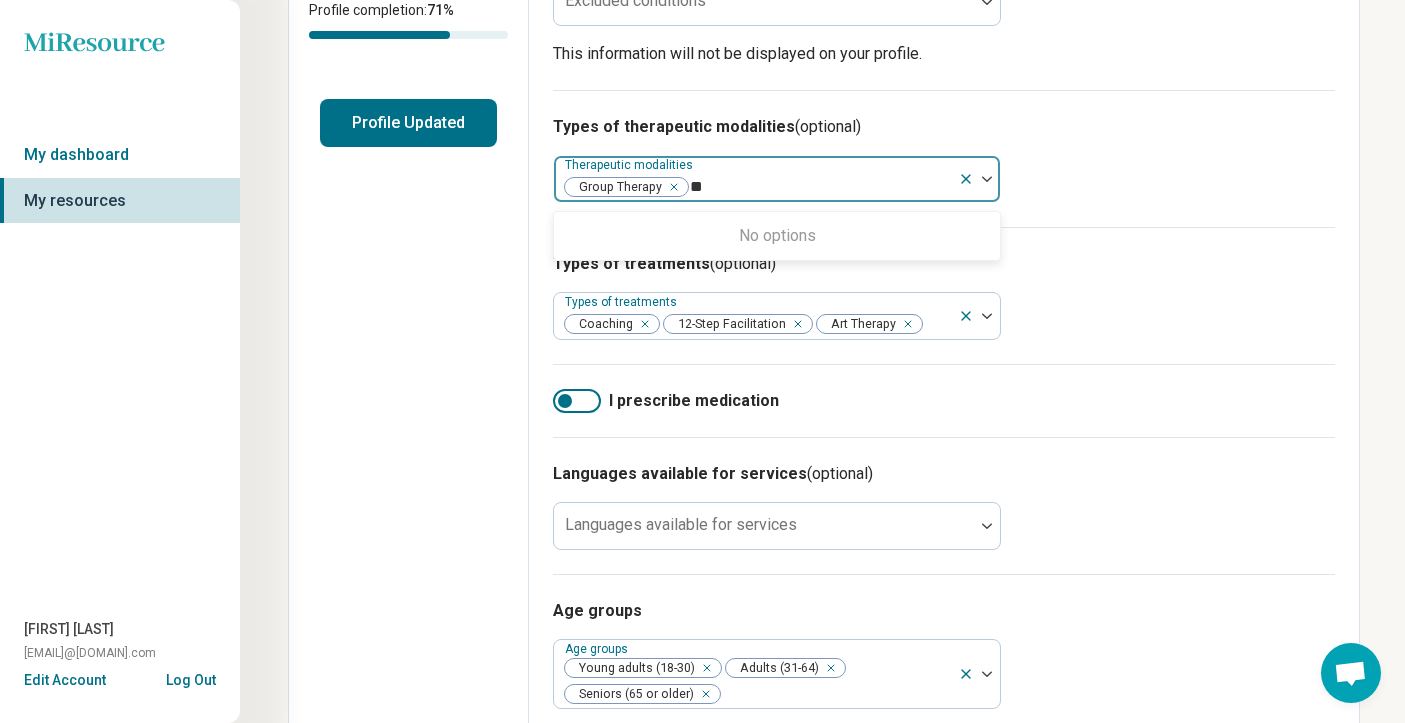 type on "*" 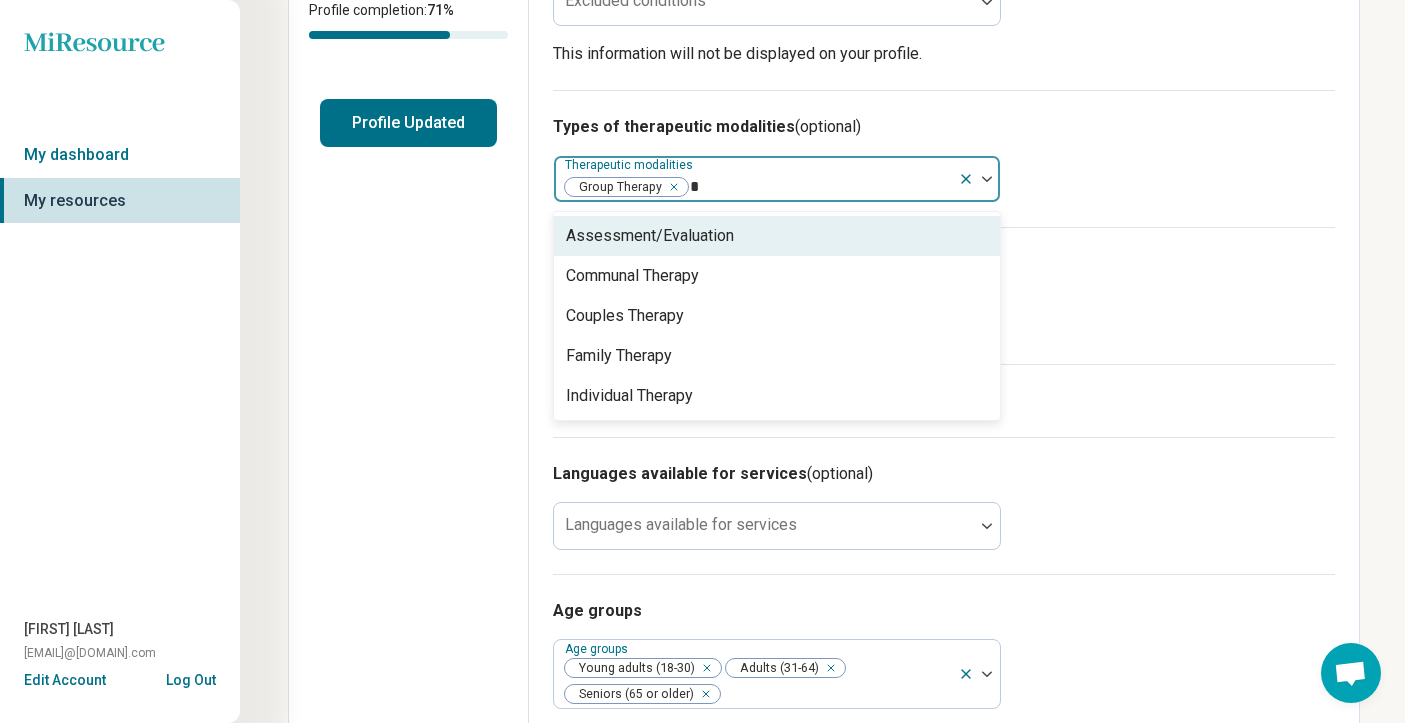 type 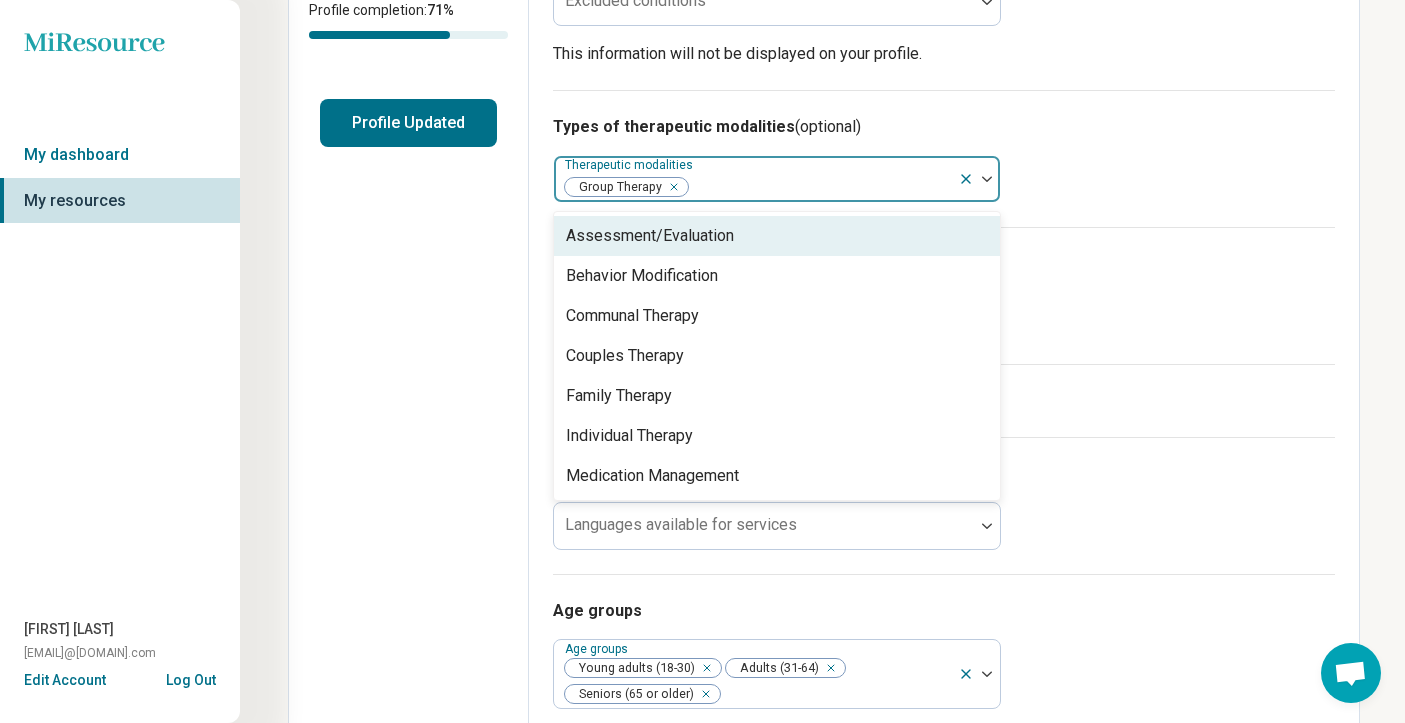 click on "Types of therapeutic modalities  (optional) Assessment/Evaluation, 1 of 7. 7 results available. Use Up and Down to choose options, press Enter to select the currently focused option, press Escape to exit the menu, press Tab to select the option and exit the menu. Therapeutic modalities Group Therapy Assessment/Evaluation Behavior Modification Communal Therapy Couples Therapy Family Therapy Individual Therapy Medication Management" at bounding box center (944, 158) 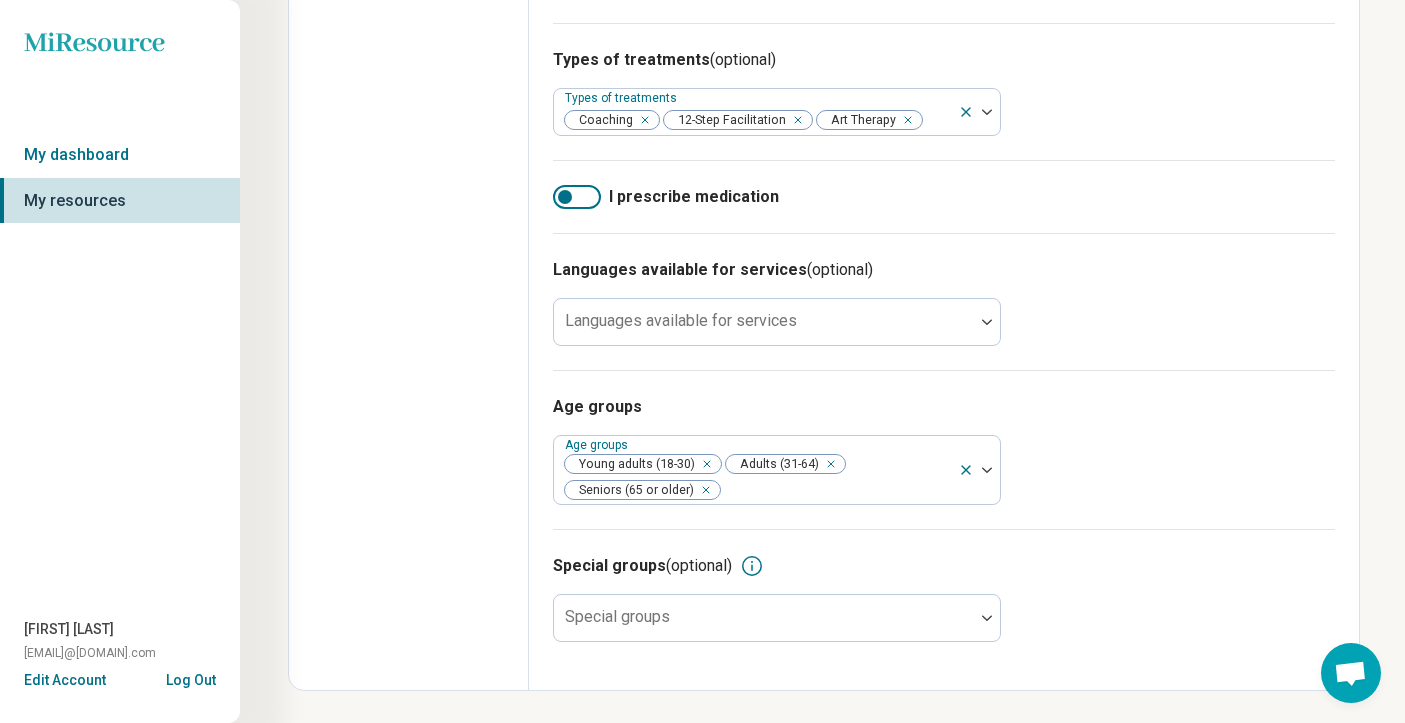 scroll, scrollTop: 650, scrollLeft: 0, axis: vertical 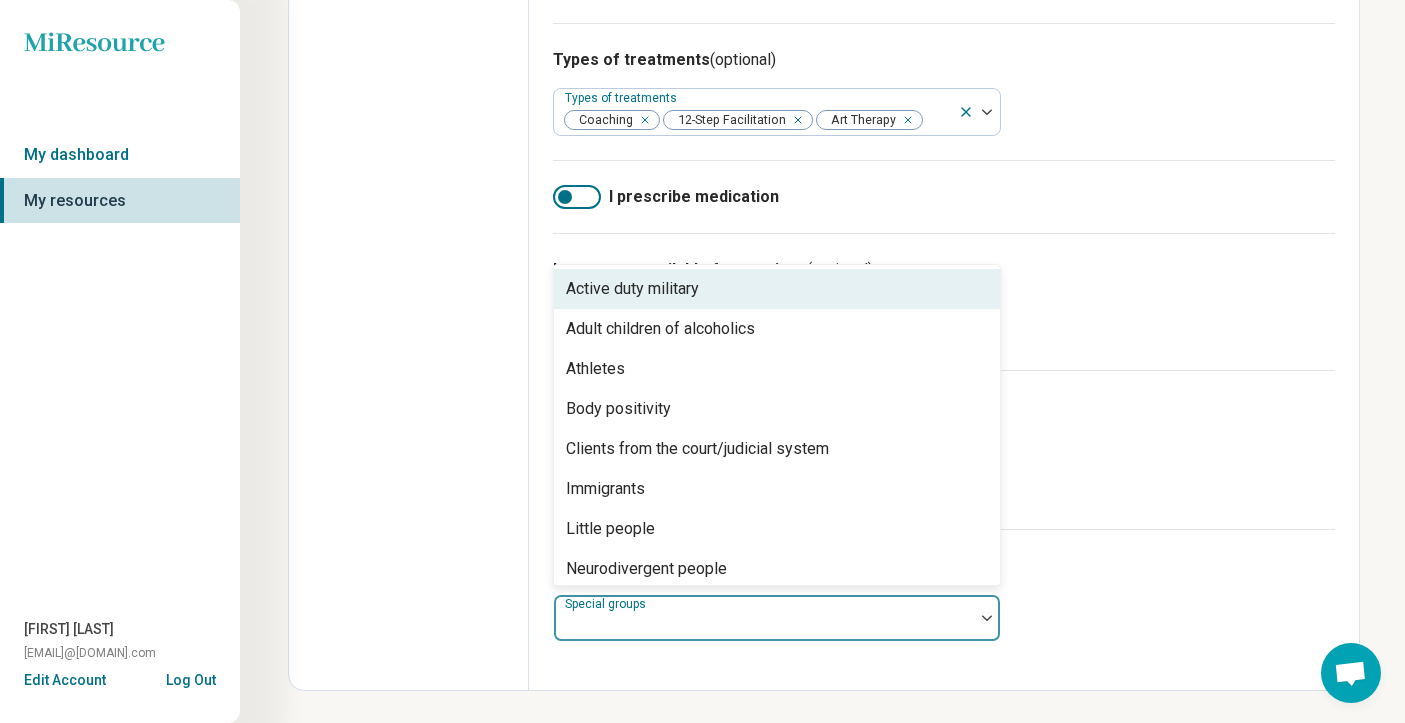 click on "Special groups" at bounding box center (777, 618) 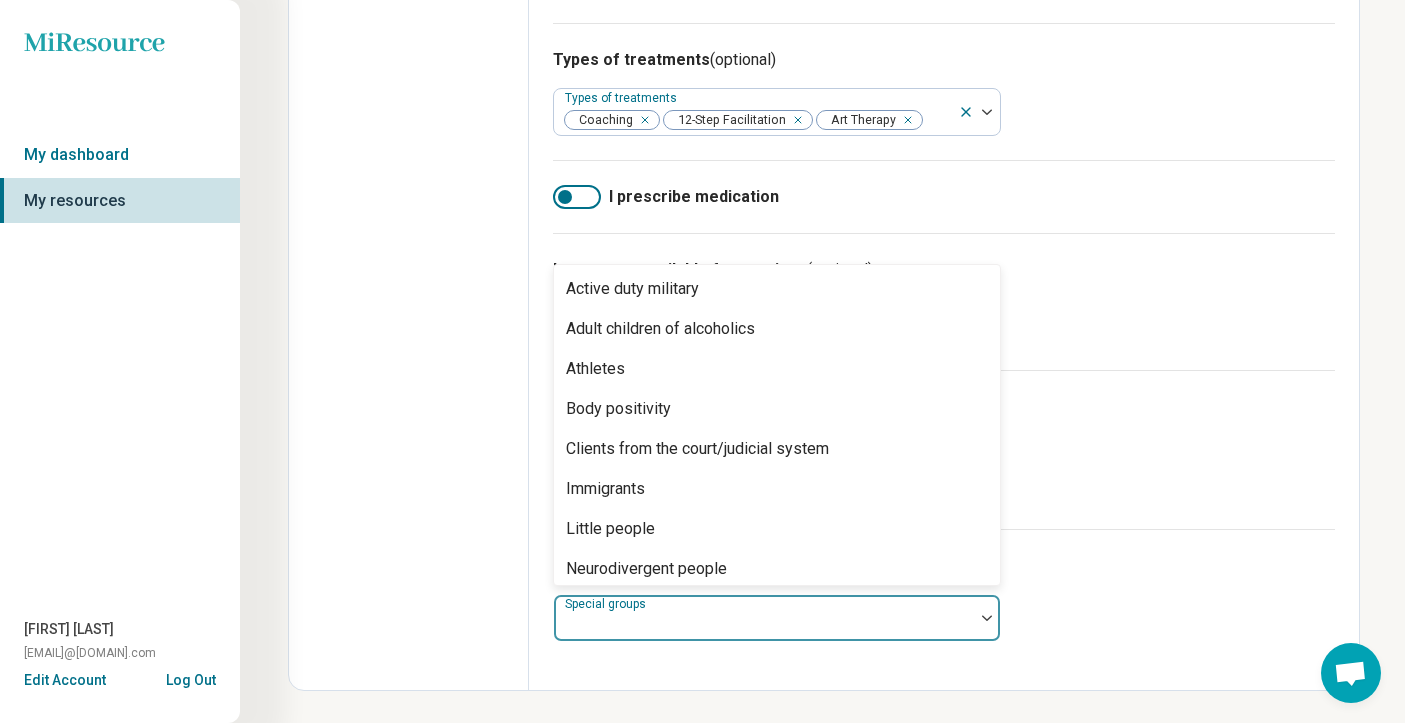 scroll, scrollTop: 0, scrollLeft: 0, axis: both 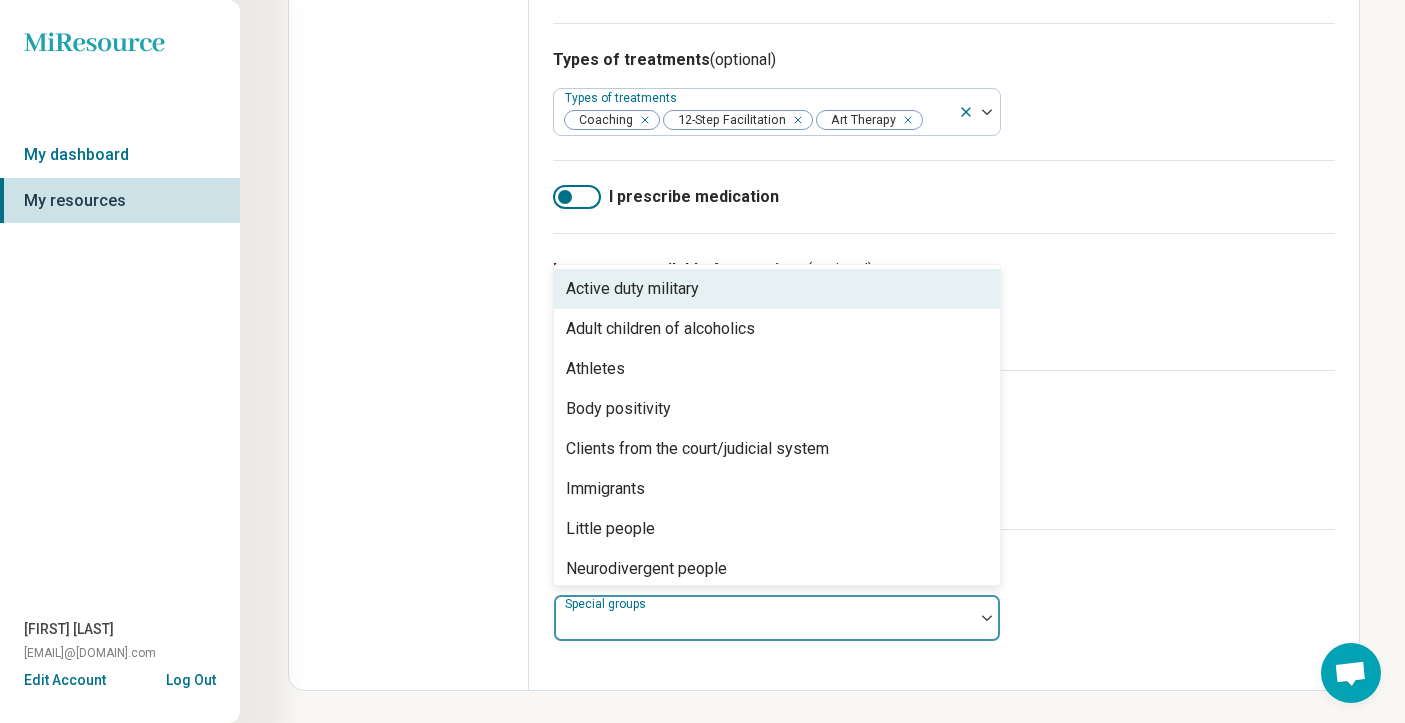click on "I prescribe medication" at bounding box center (944, 196) 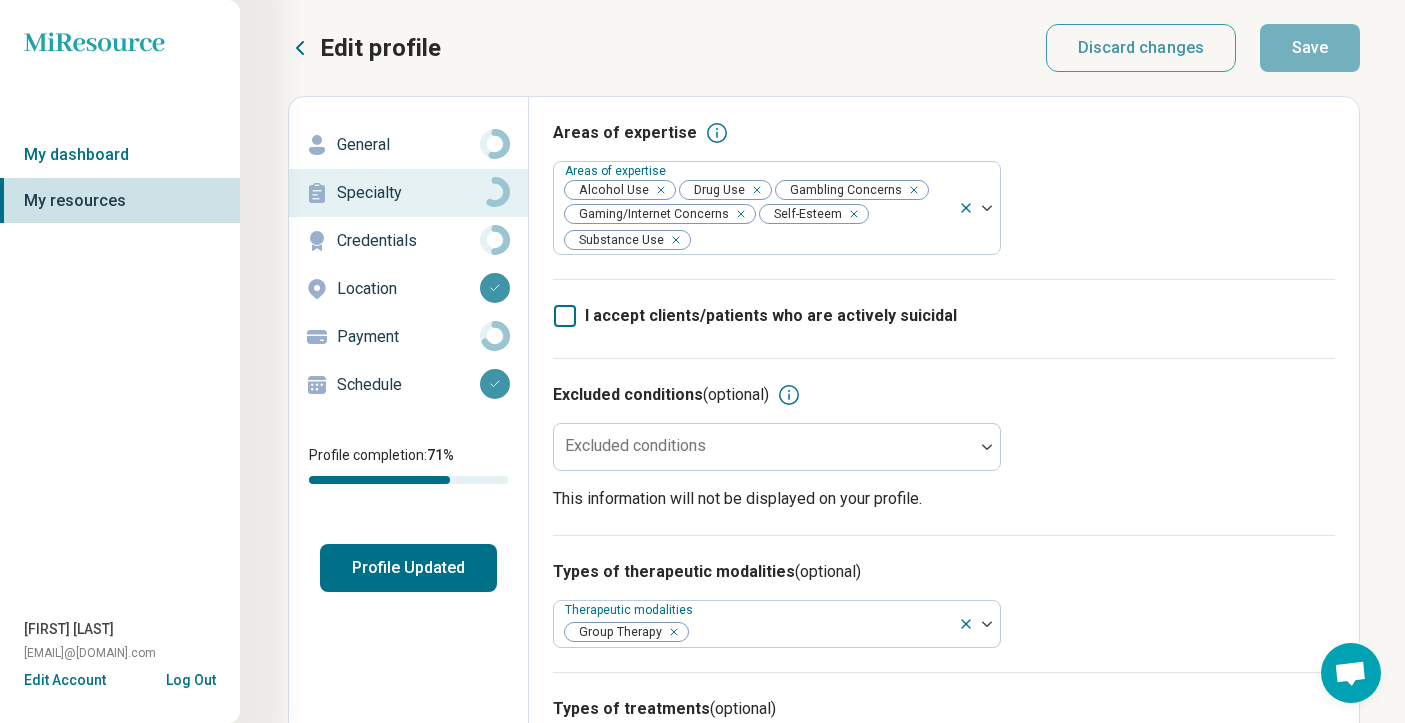 scroll, scrollTop: 0, scrollLeft: 0, axis: both 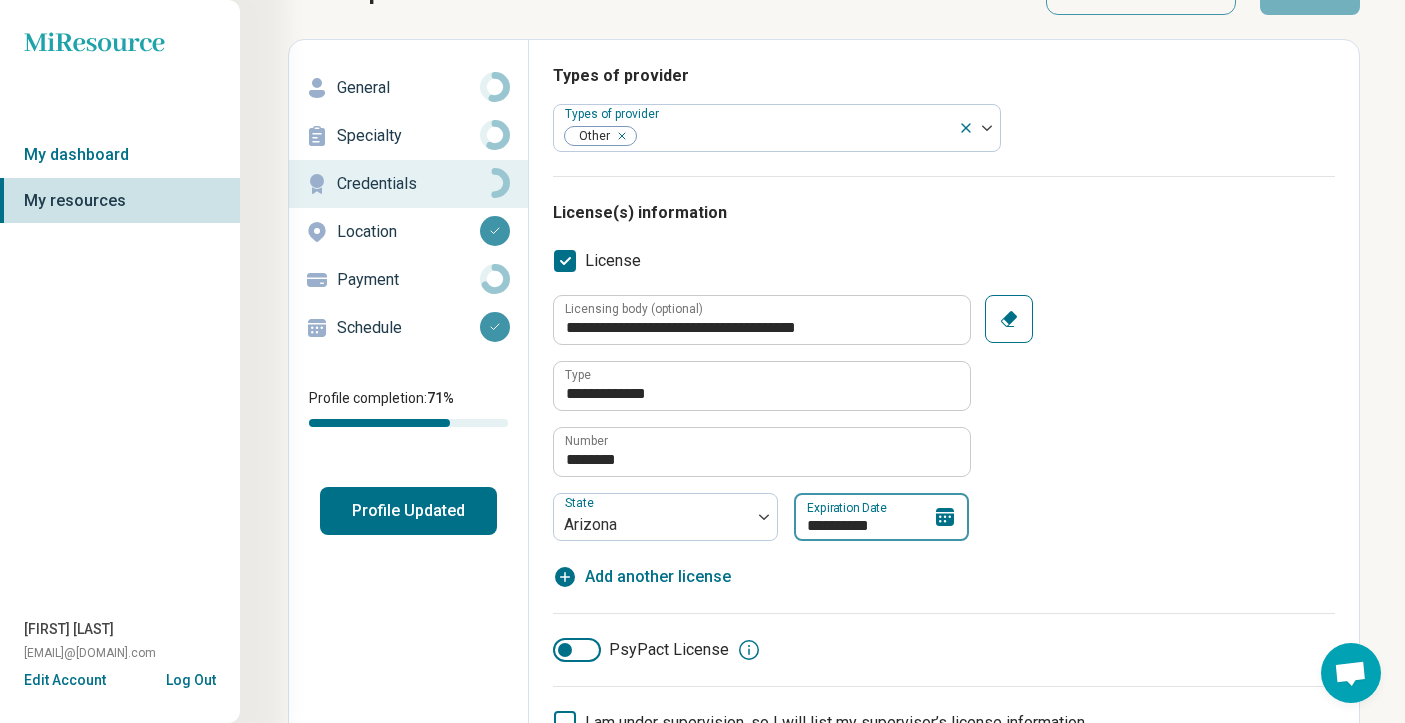click on "**********" at bounding box center [881, 517] 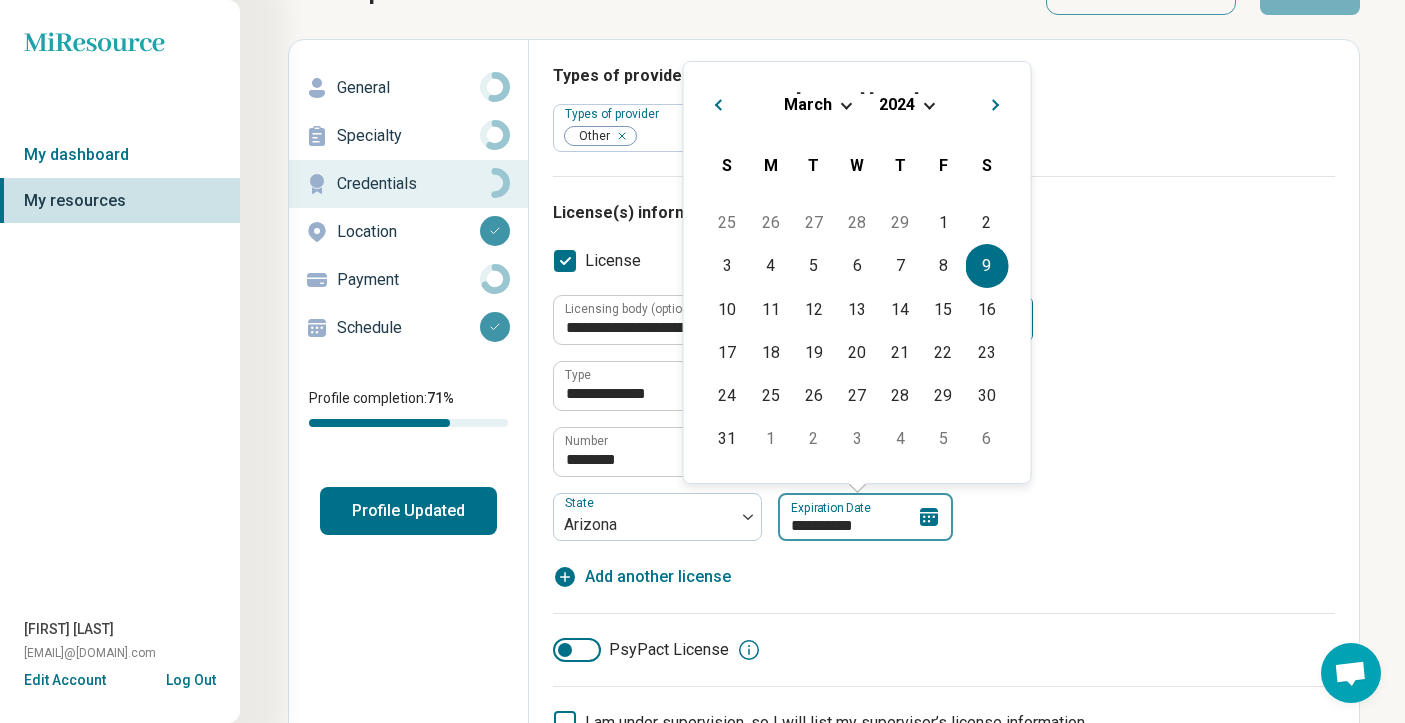 type on "*********" 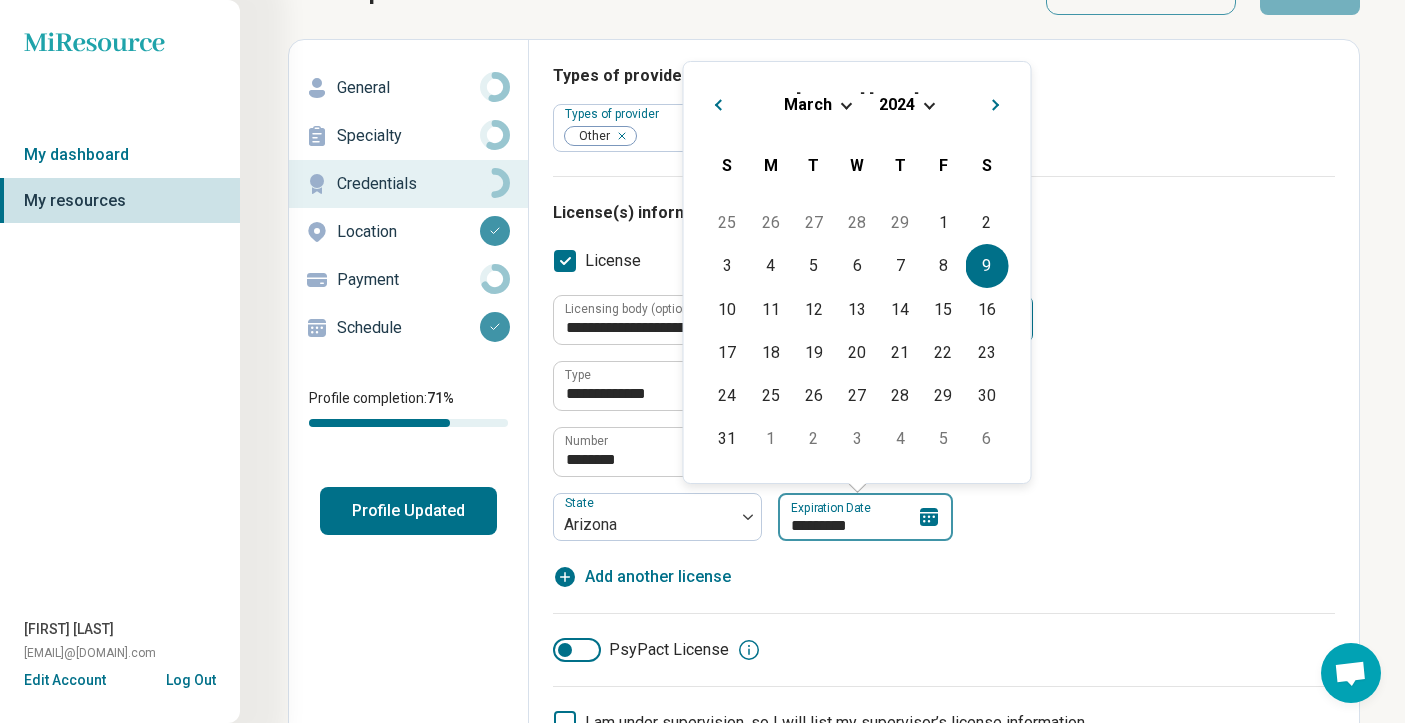 type on "*" 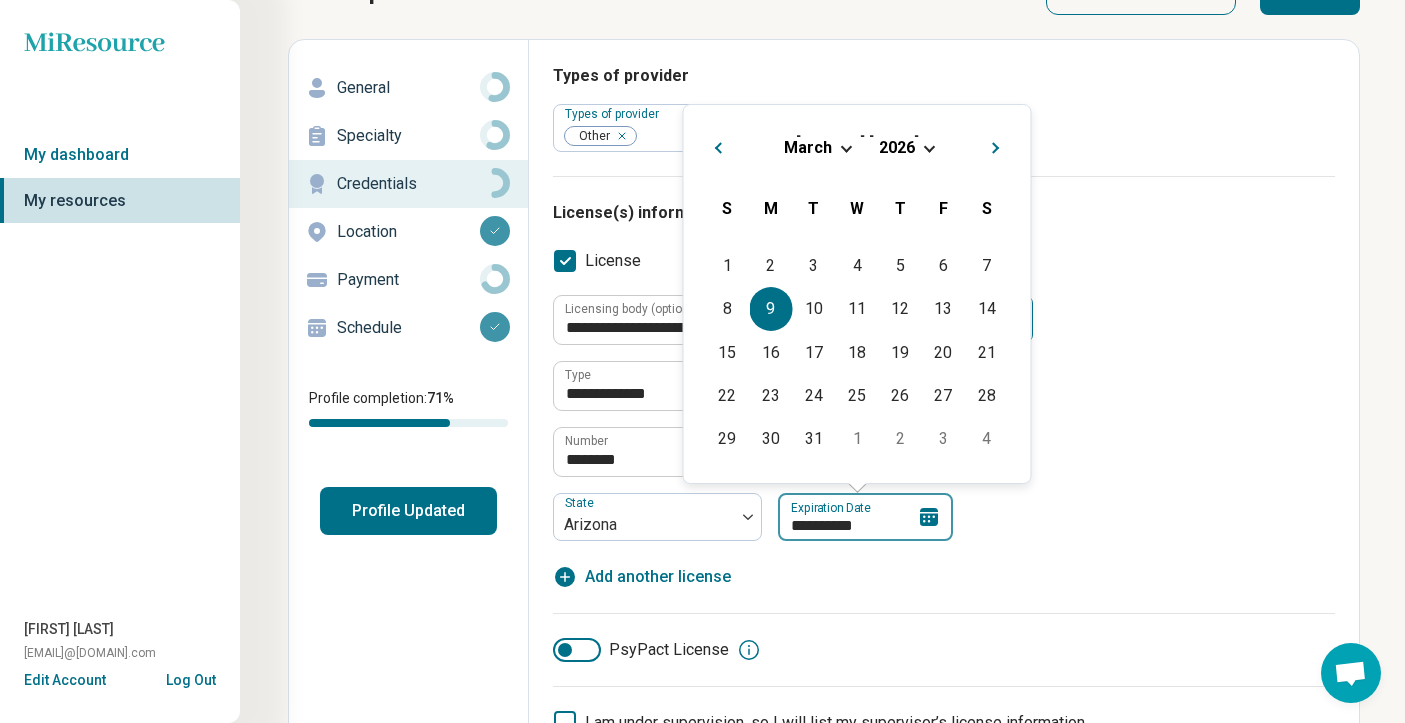 type on "**********" 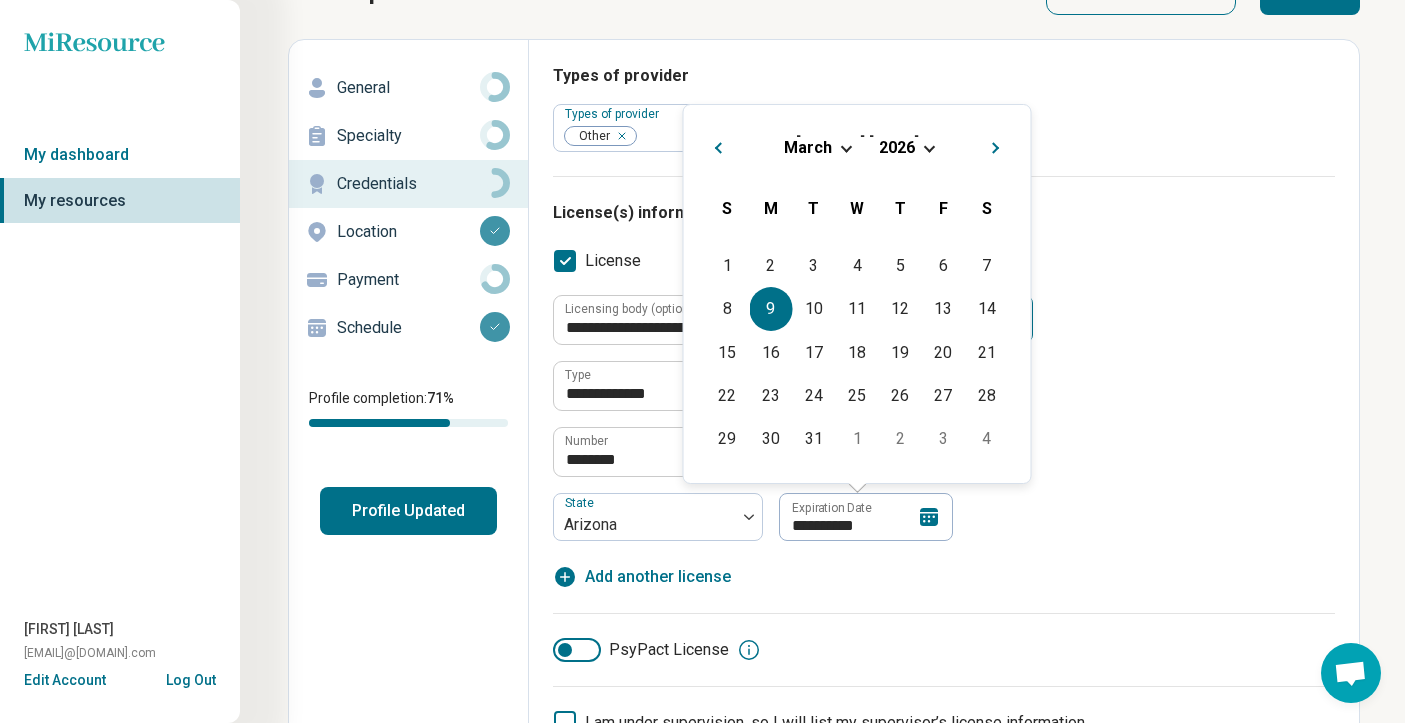 click on "**********" at bounding box center [944, 418] 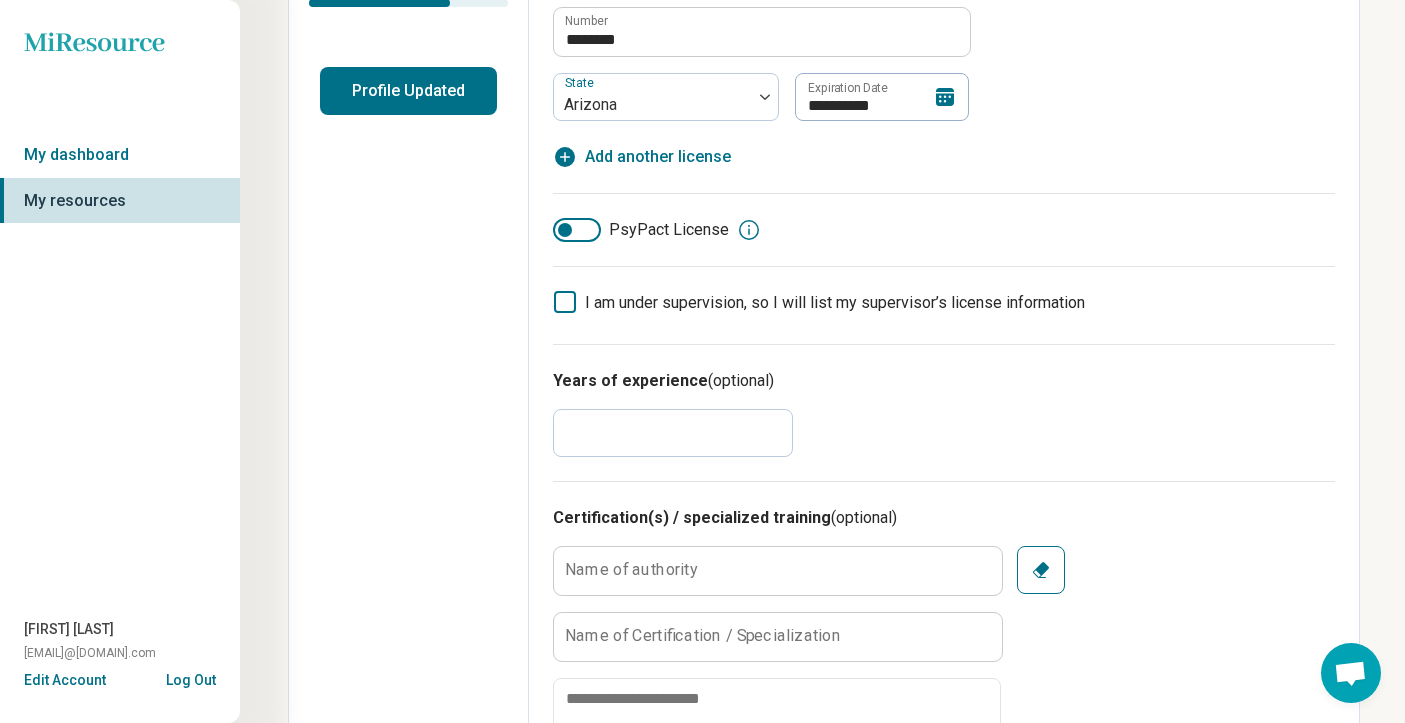 scroll, scrollTop: 486, scrollLeft: 0, axis: vertical 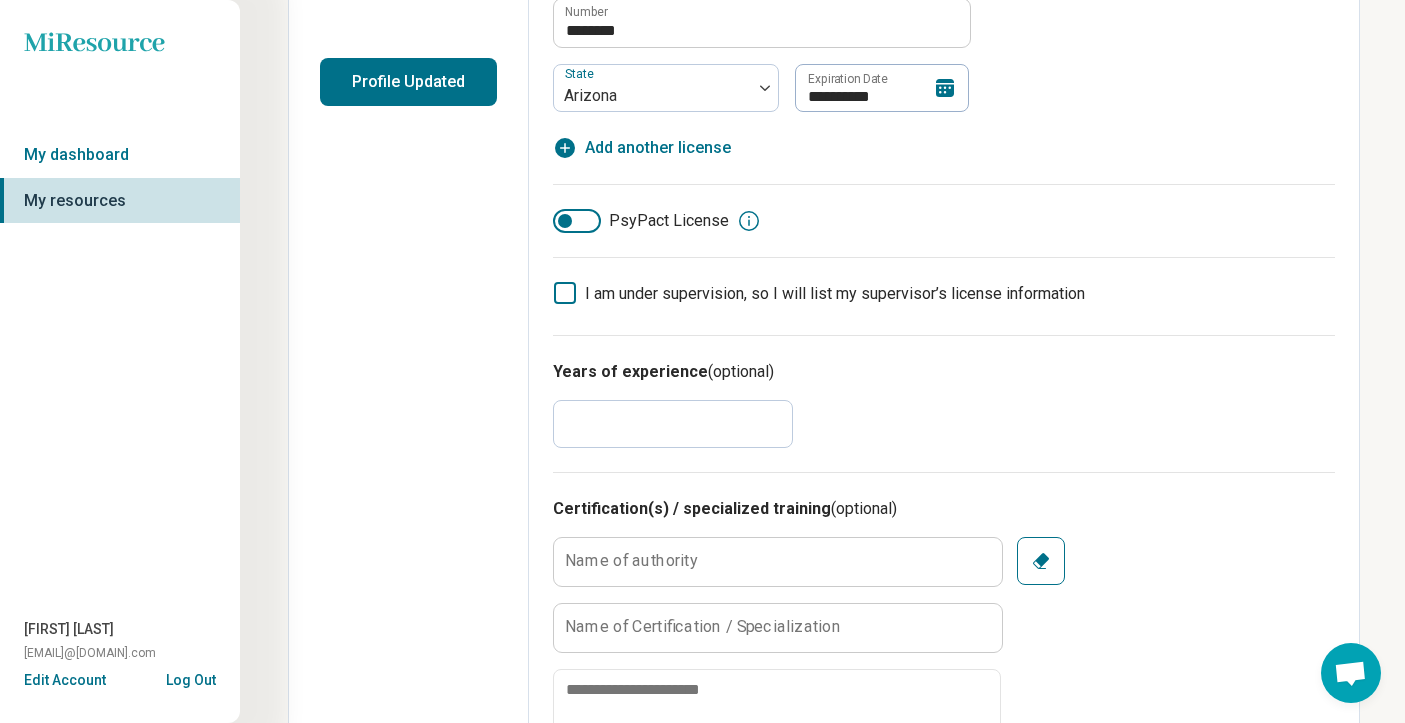 click on "**" at bounding box center (673, 424) 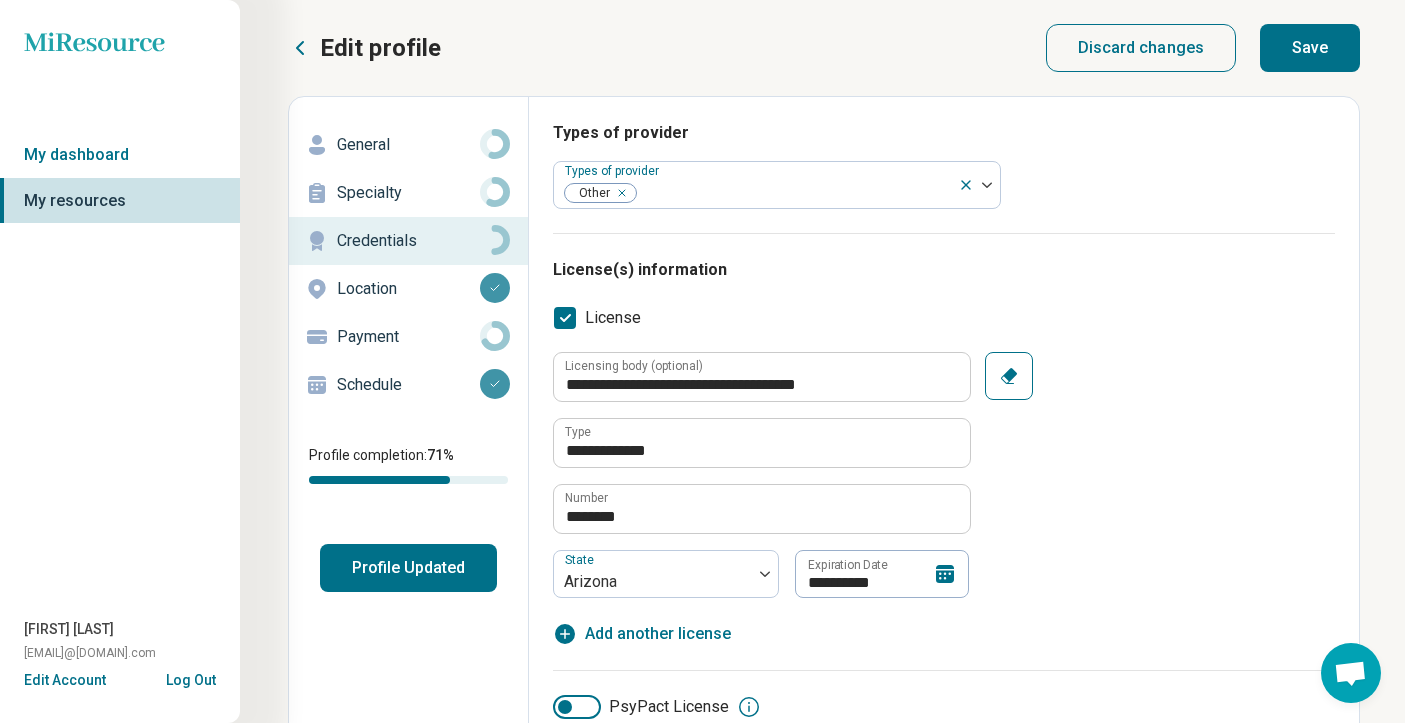 scroll, scrollTop: 0, scrollLeft: 0, axis: both 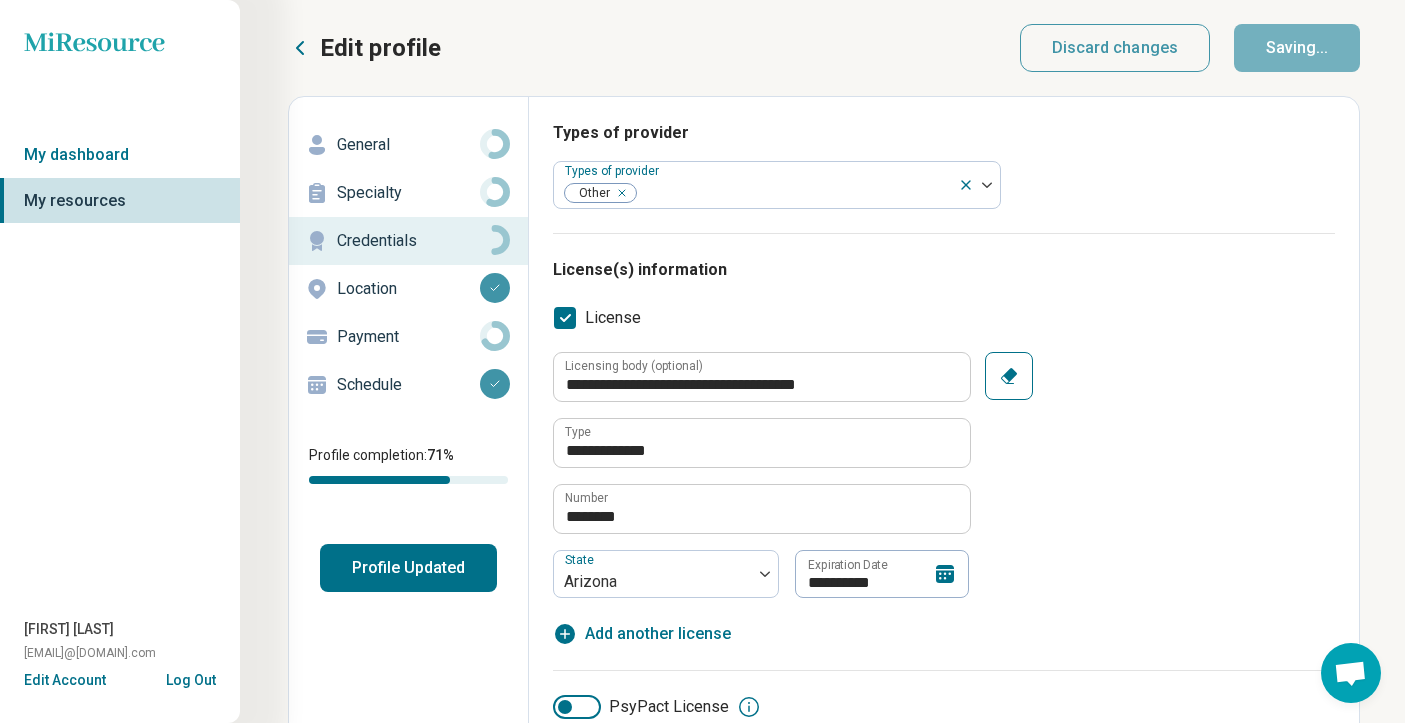 type on "*" 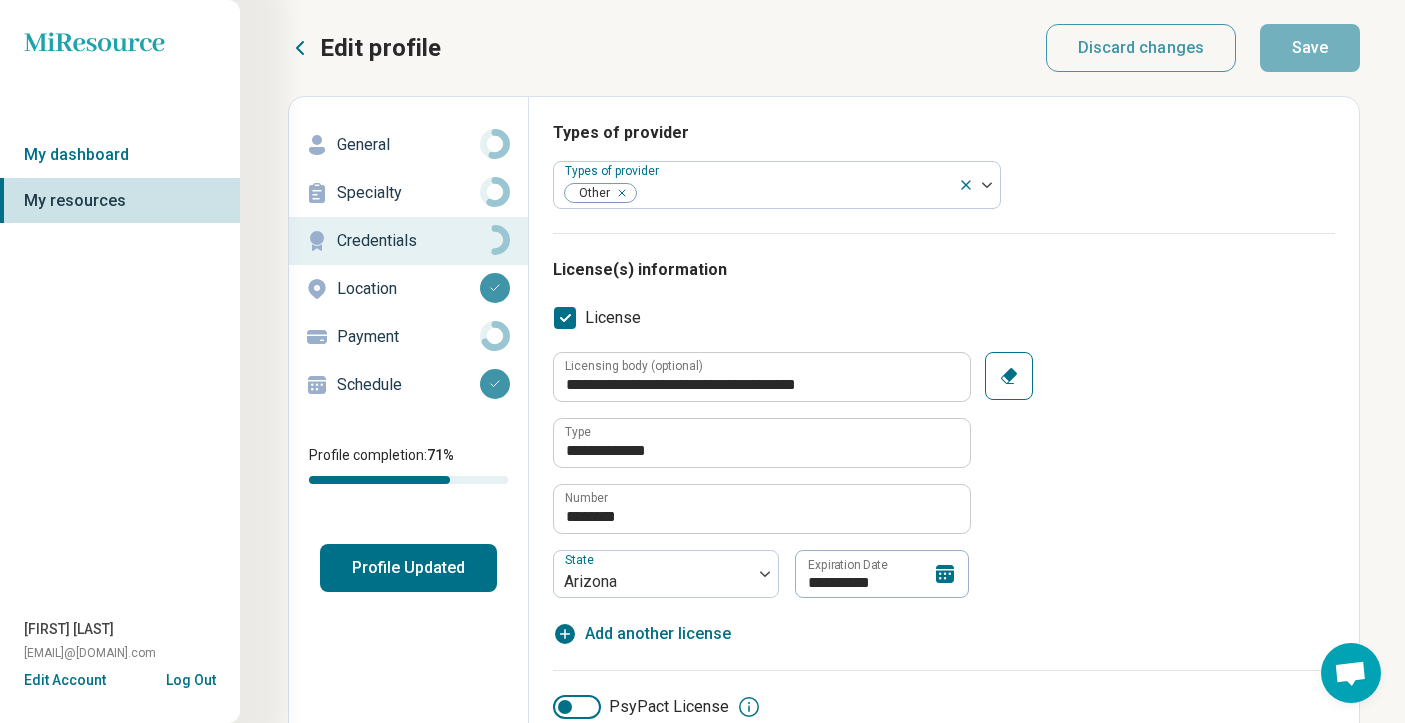 click on "Location" at bounding box center (408, 289) 